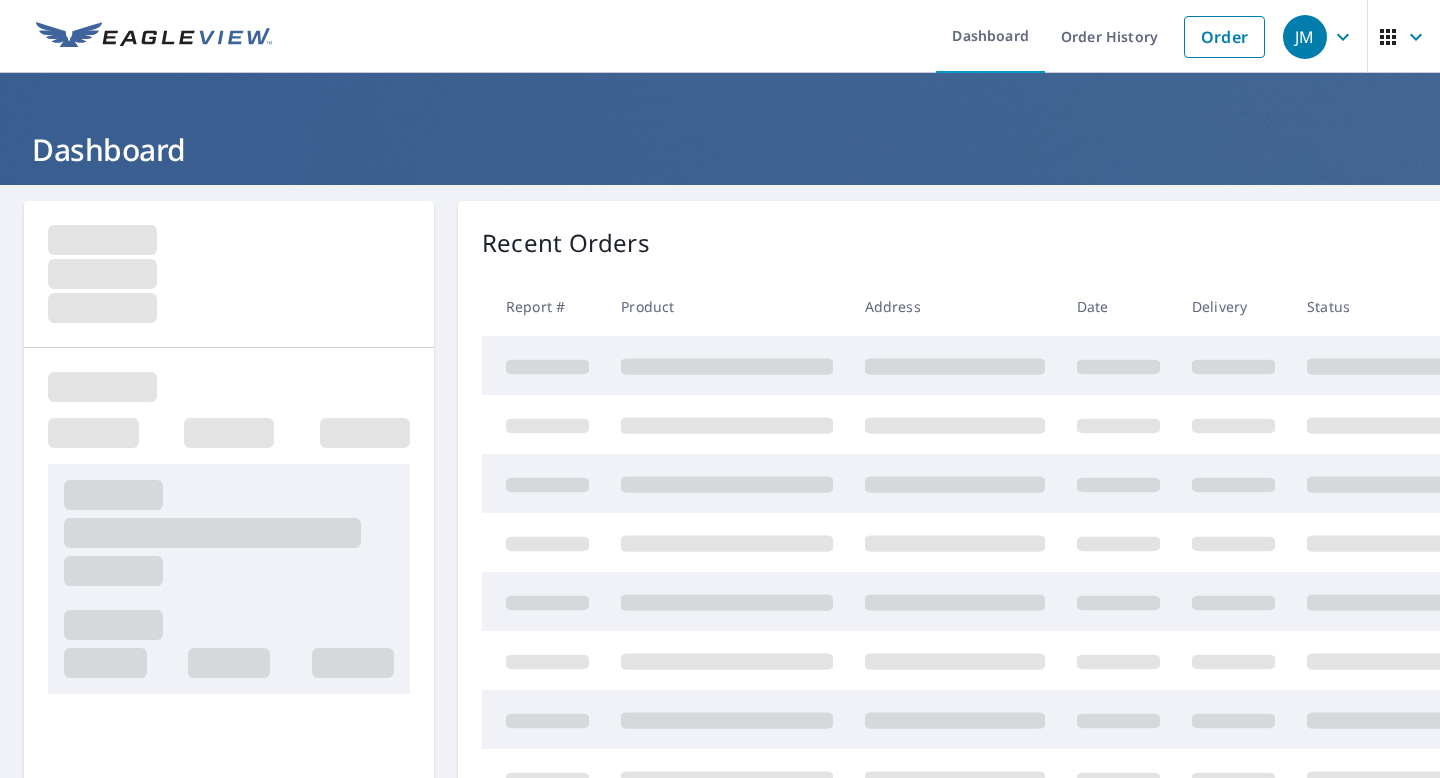 scroll, scrollTop: 0, scrollLeft: 0, axis: both 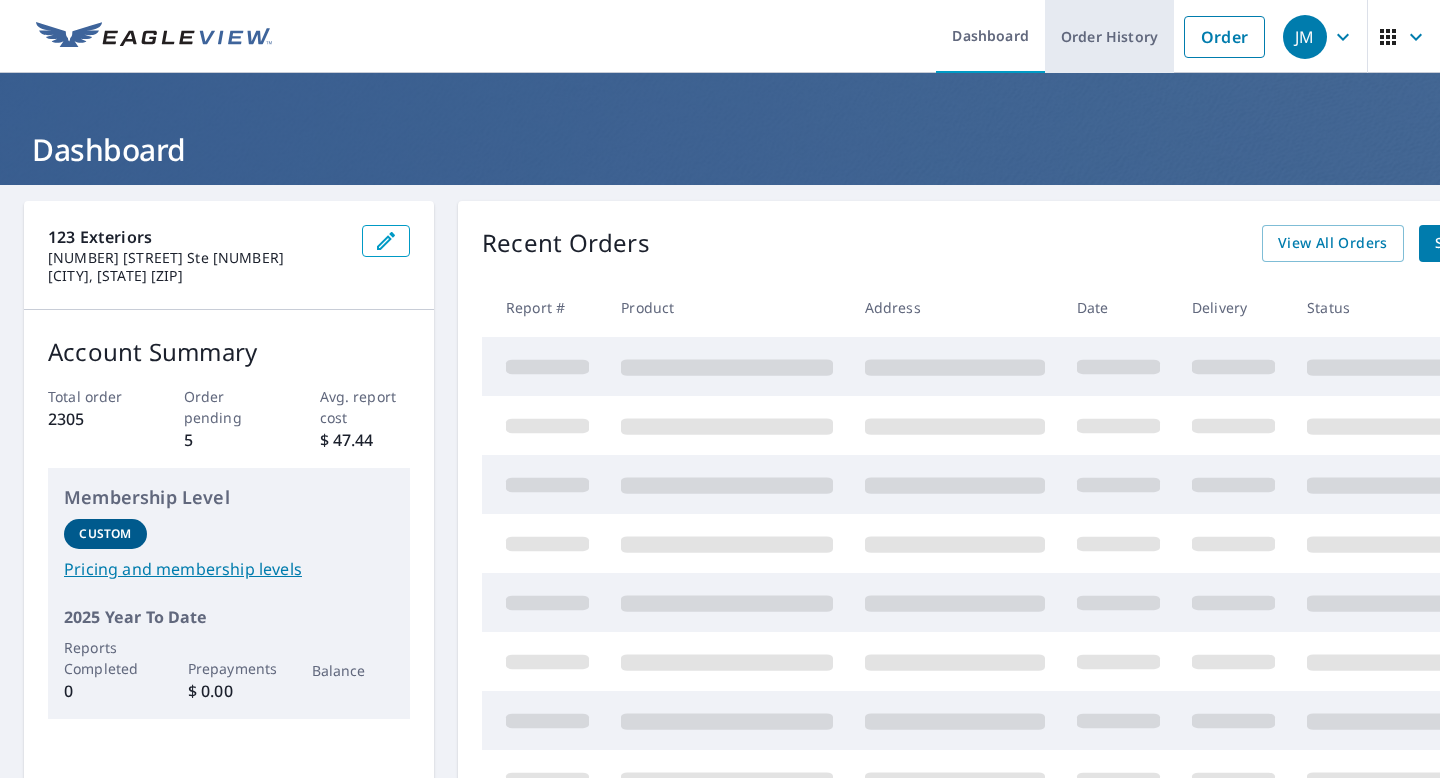 click on "Order History" at bounding box center (1109, 36) 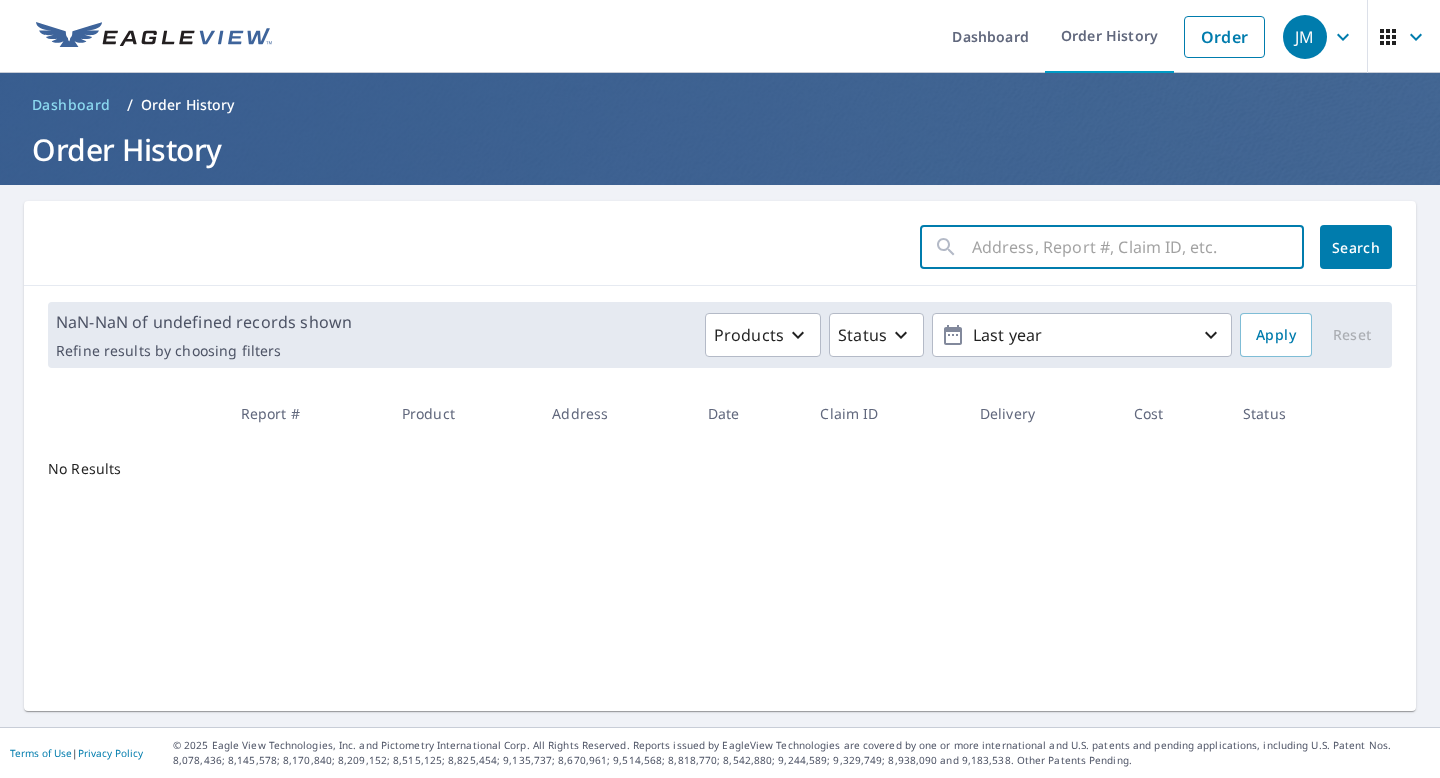 click at bounding box center [1138, 247] 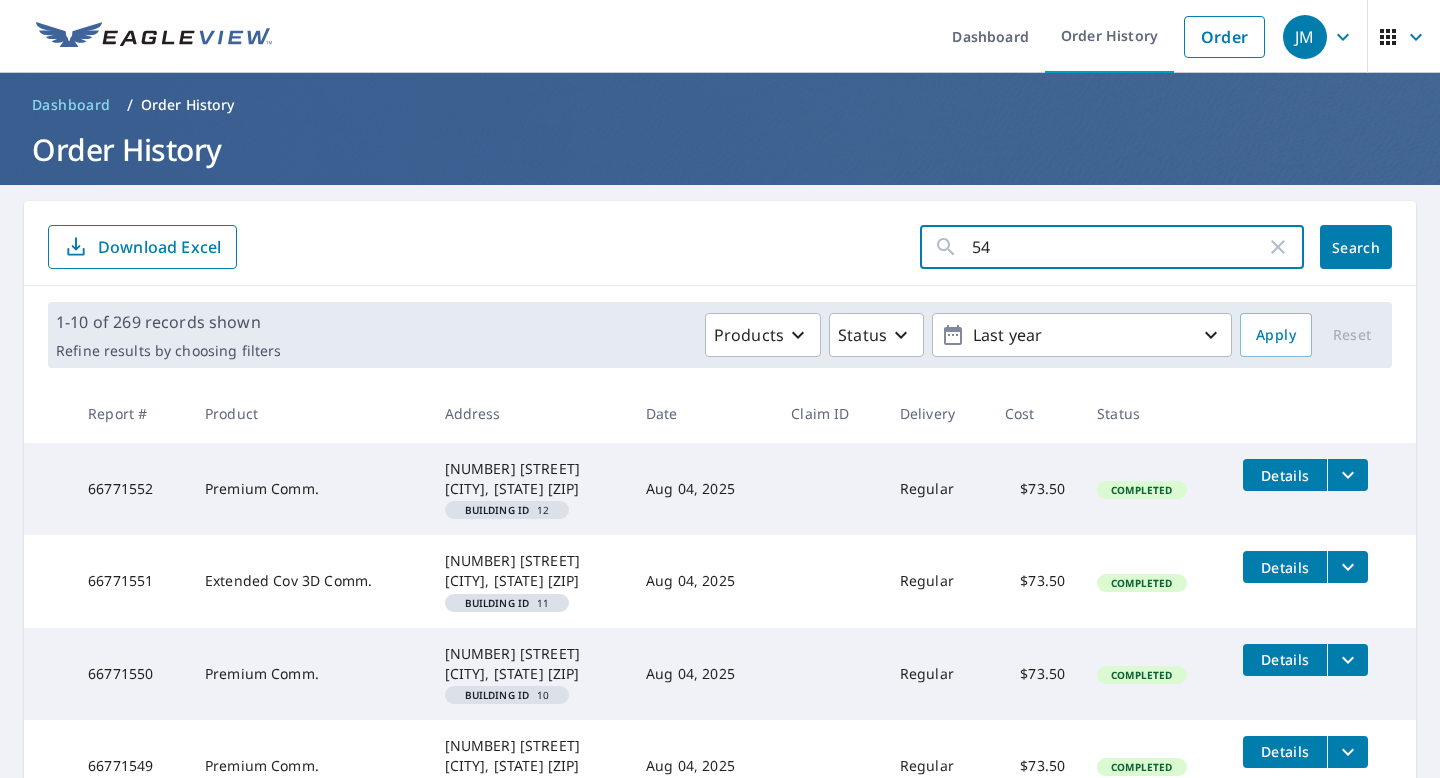 type on "548" 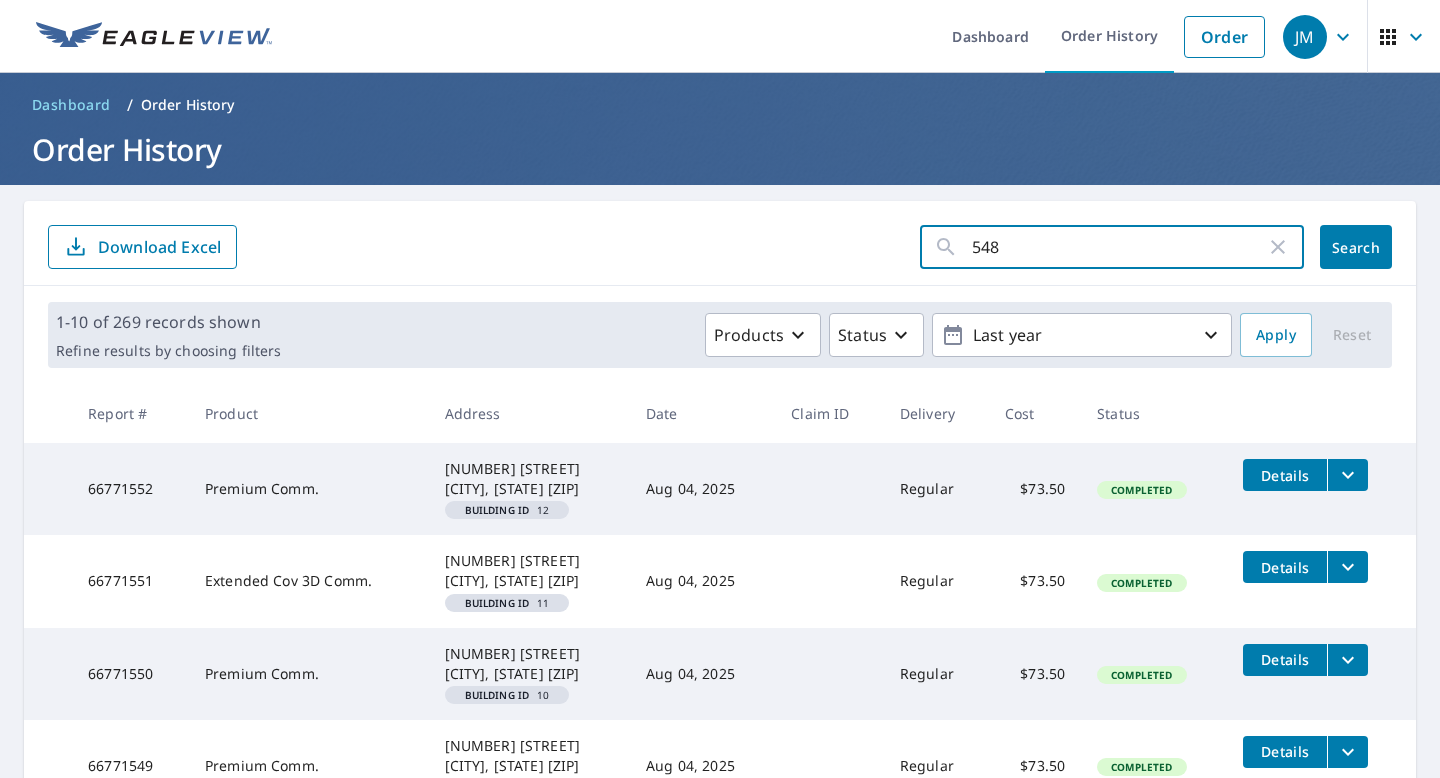 click on "Search" 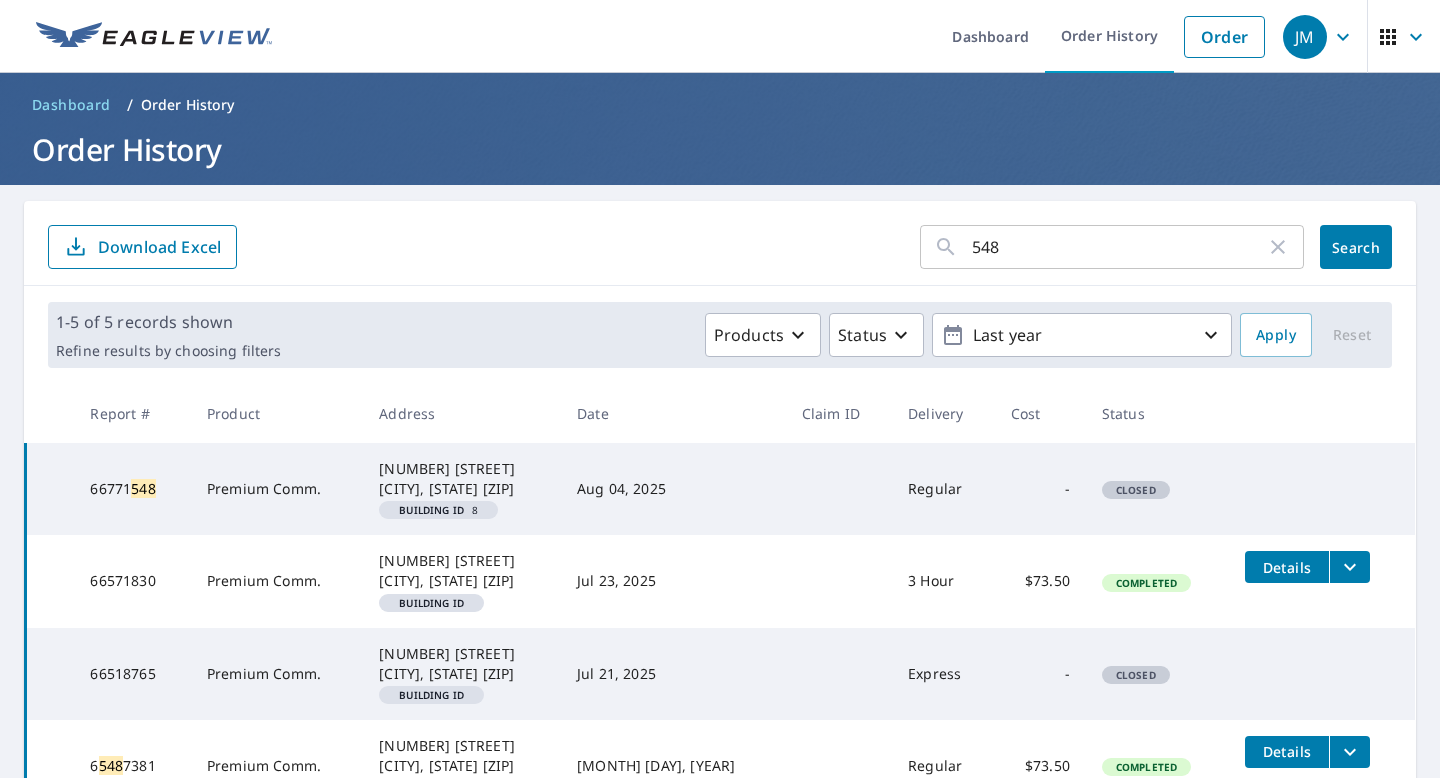 click on "[NUMBER] [STREET]
[CITY], [STATE] [ZIP]" at bounding box center [462, 479] 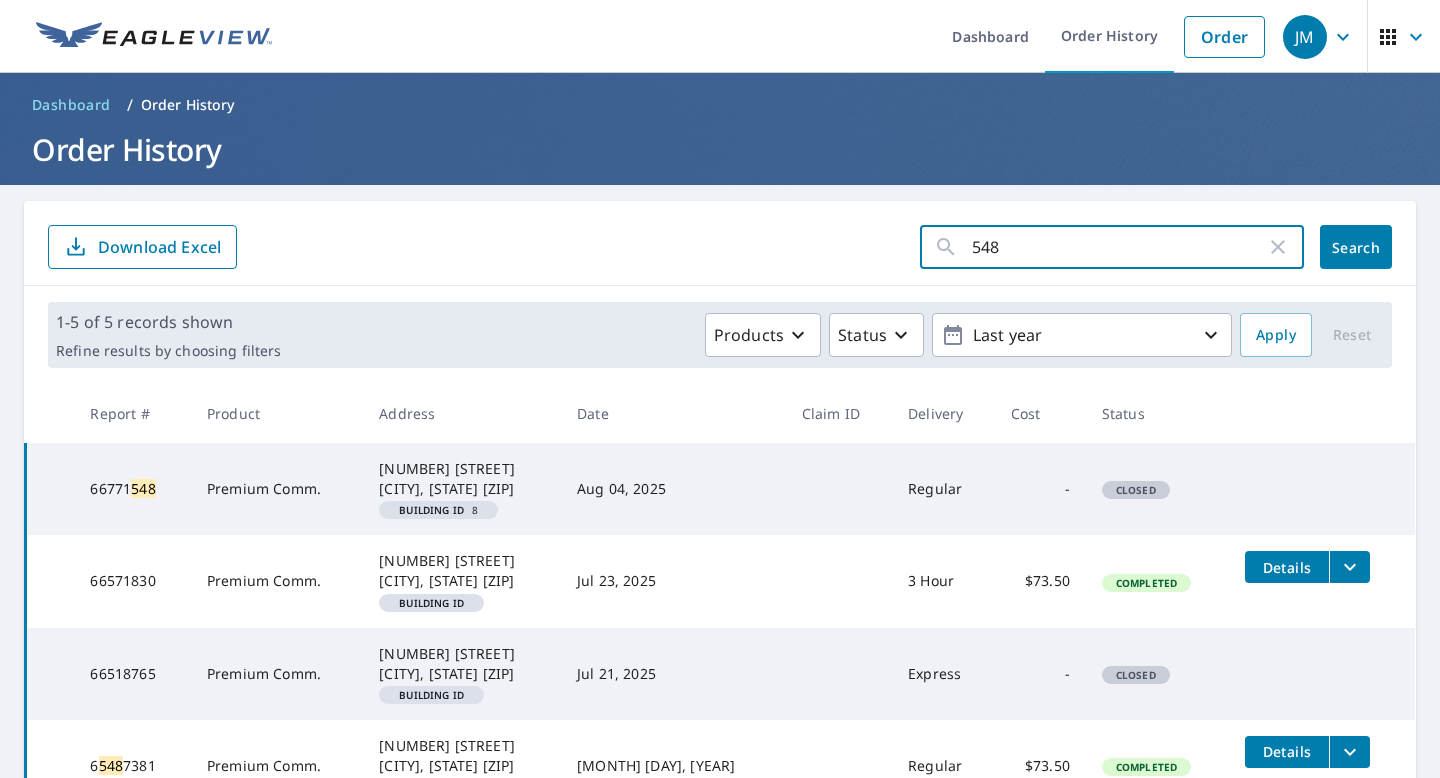 click on "548" at bounding box center [1119, 247] 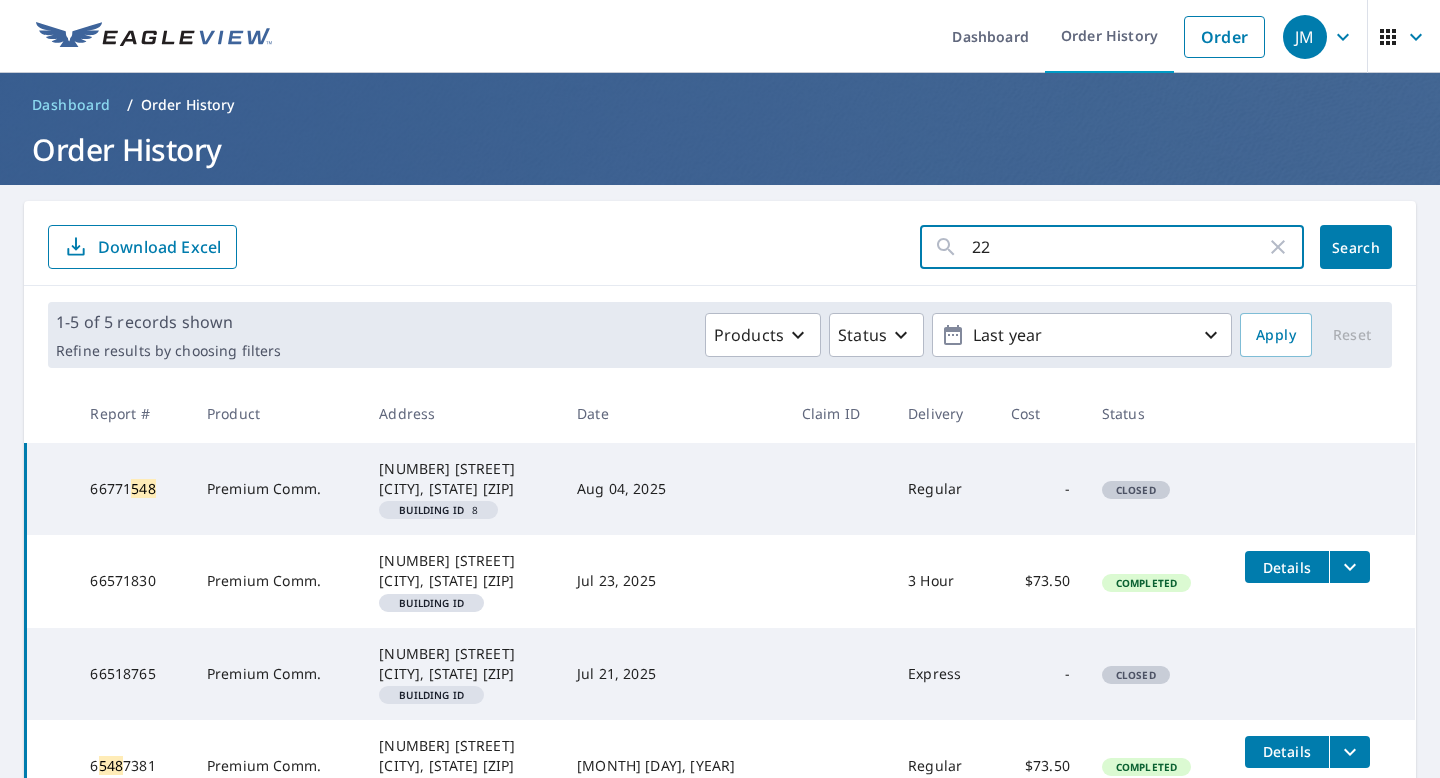 type on "226" 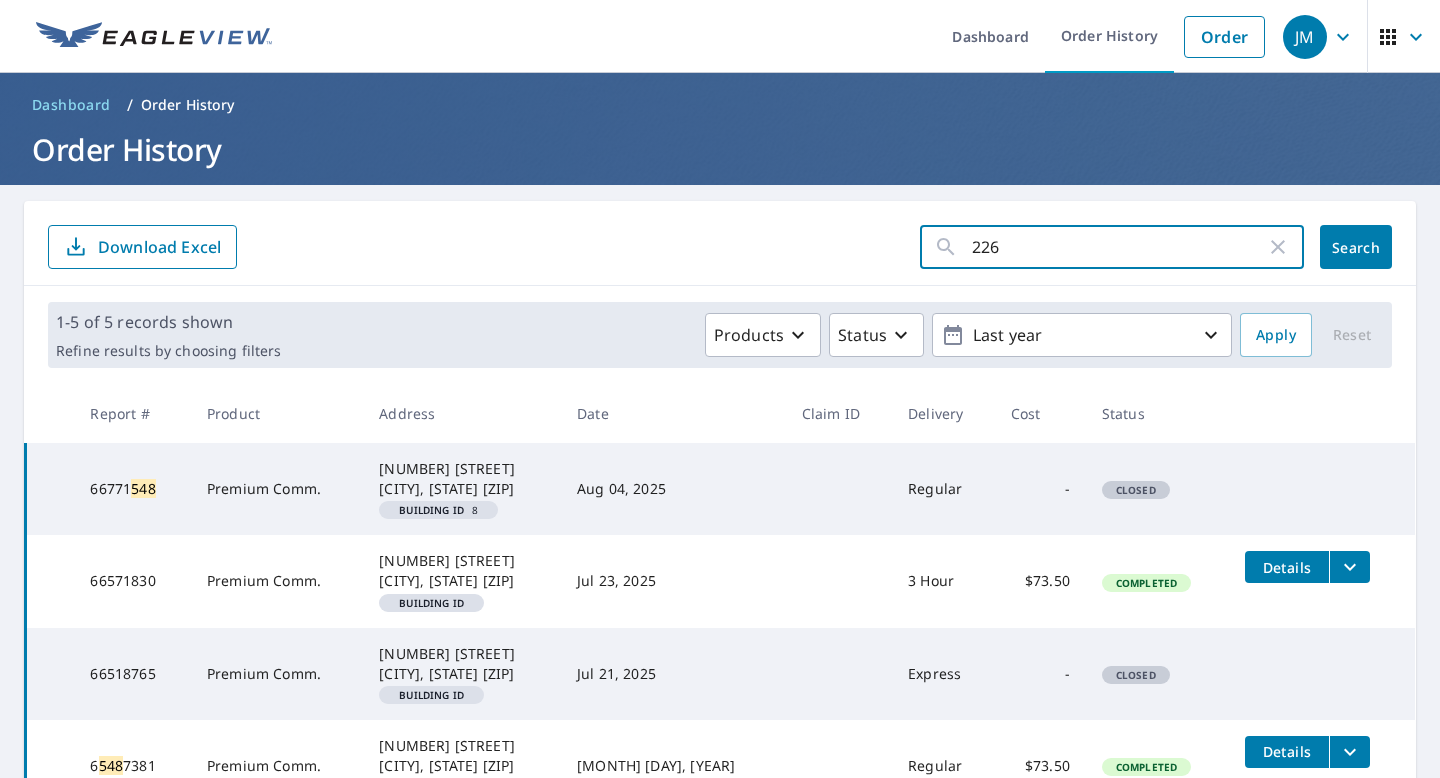 click on "Search" 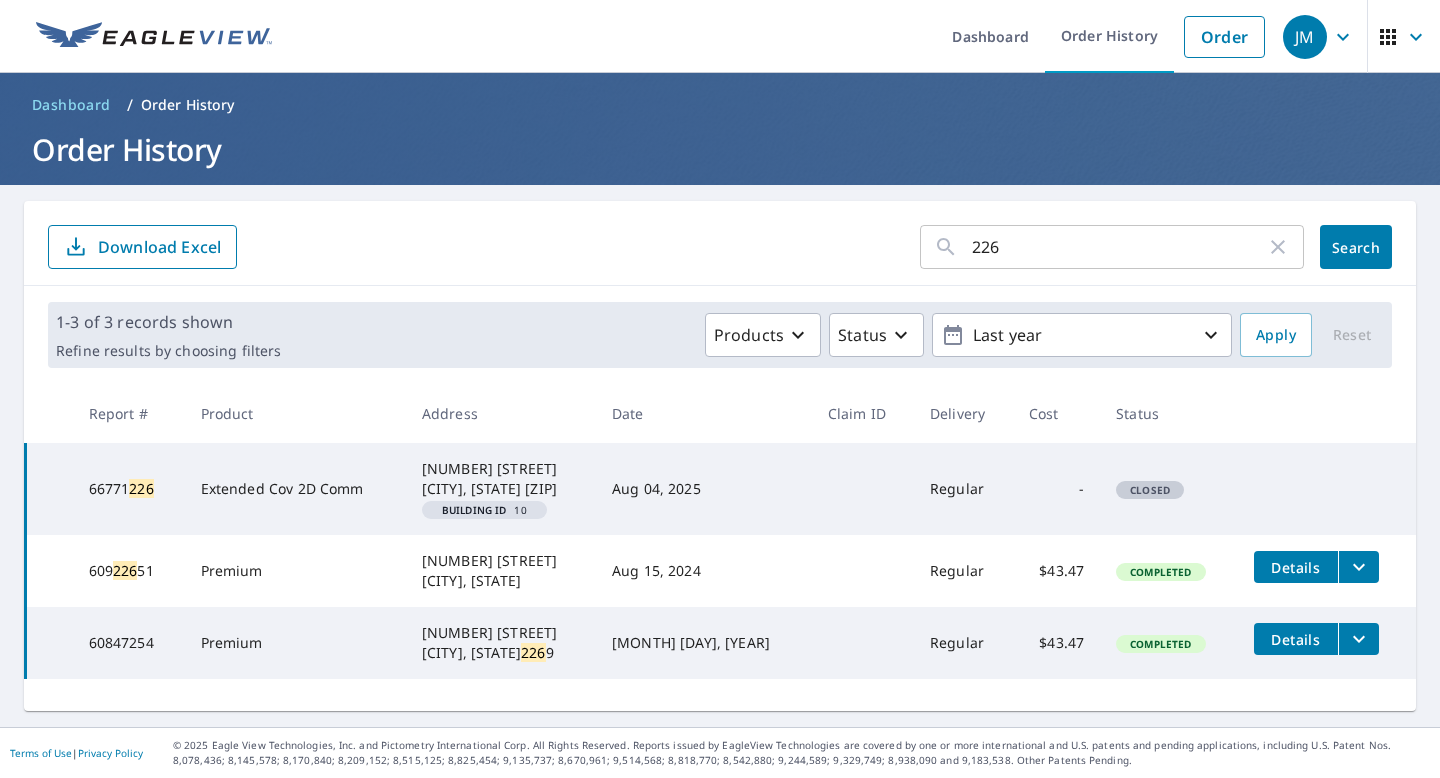 click on "226" at bounding box center [1119, 247] 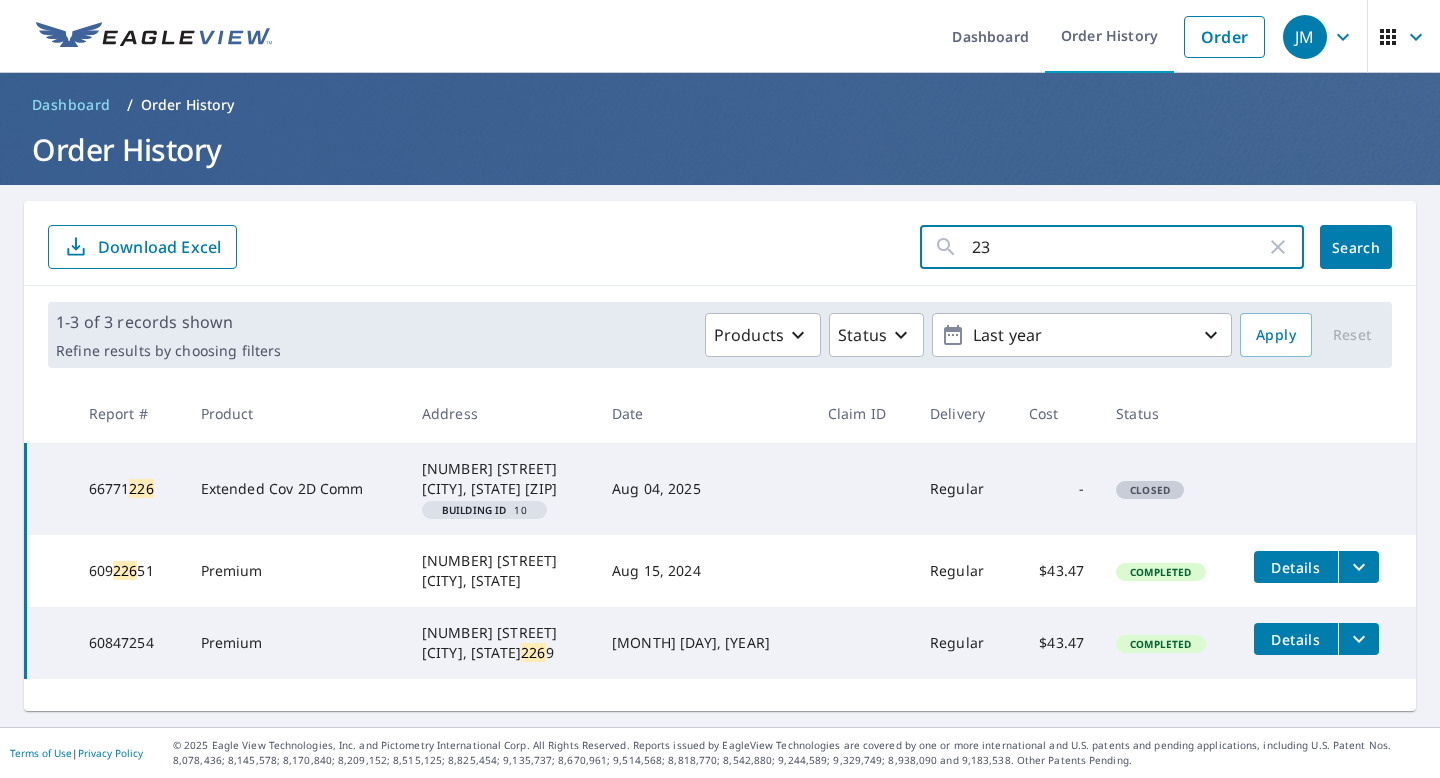 type on "236" 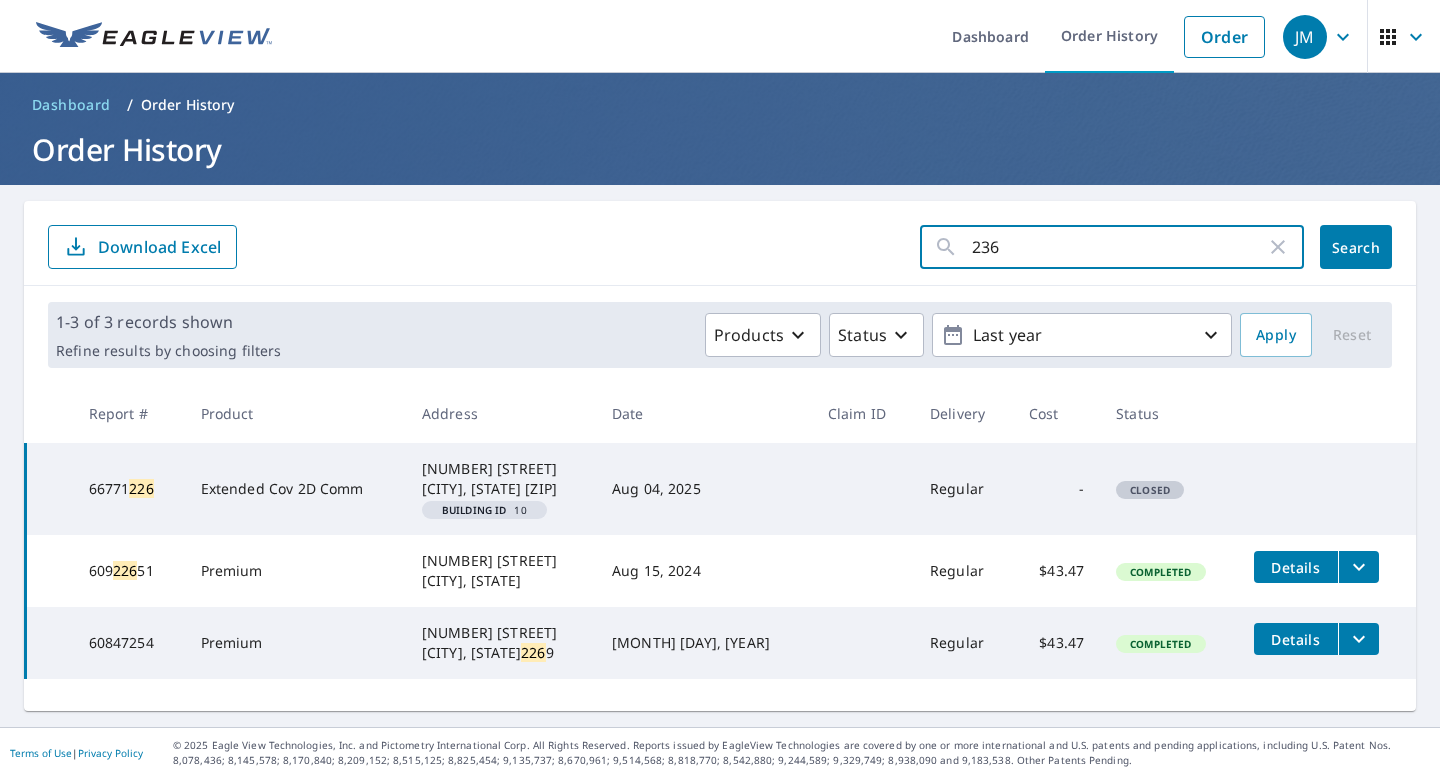 click on "Search" 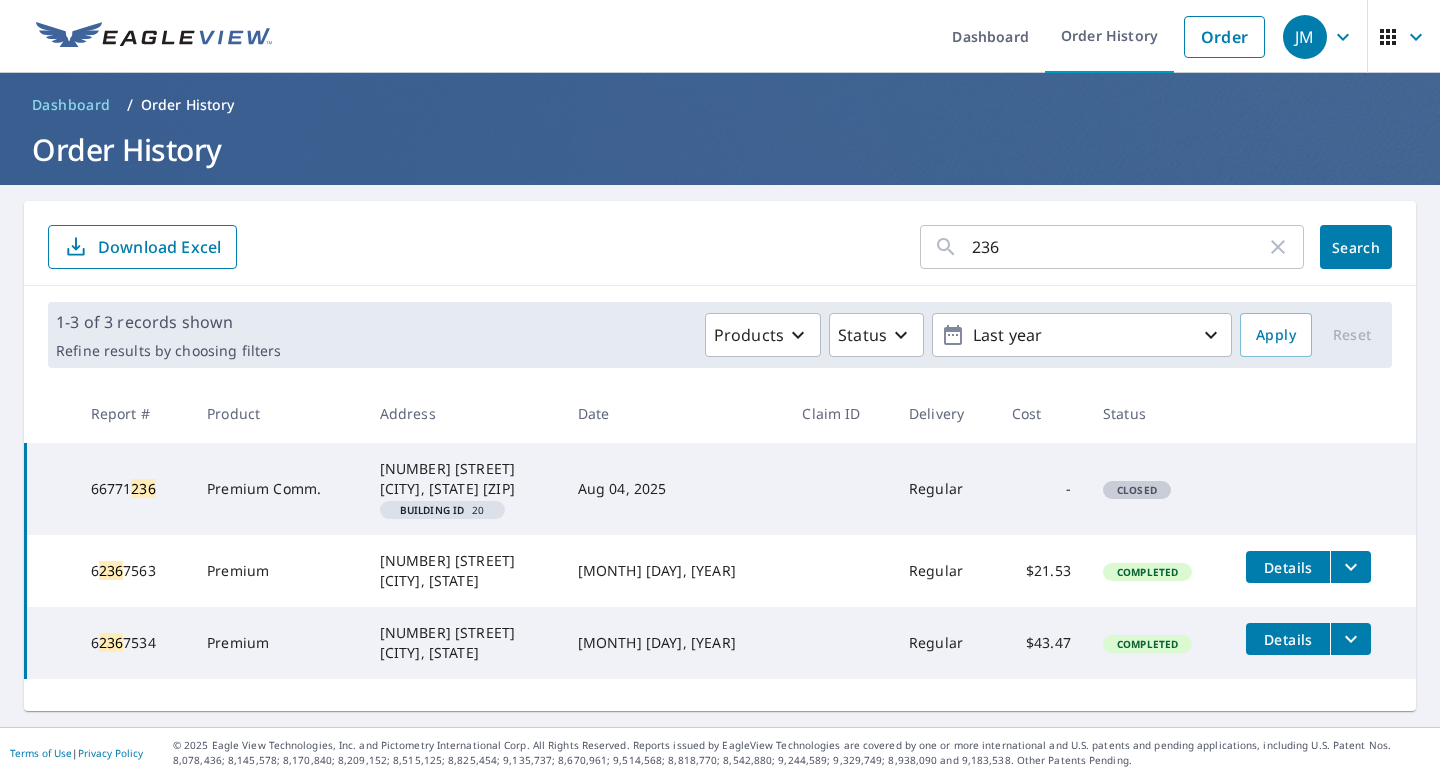 click on "236" at bounding box center [1119, 247] 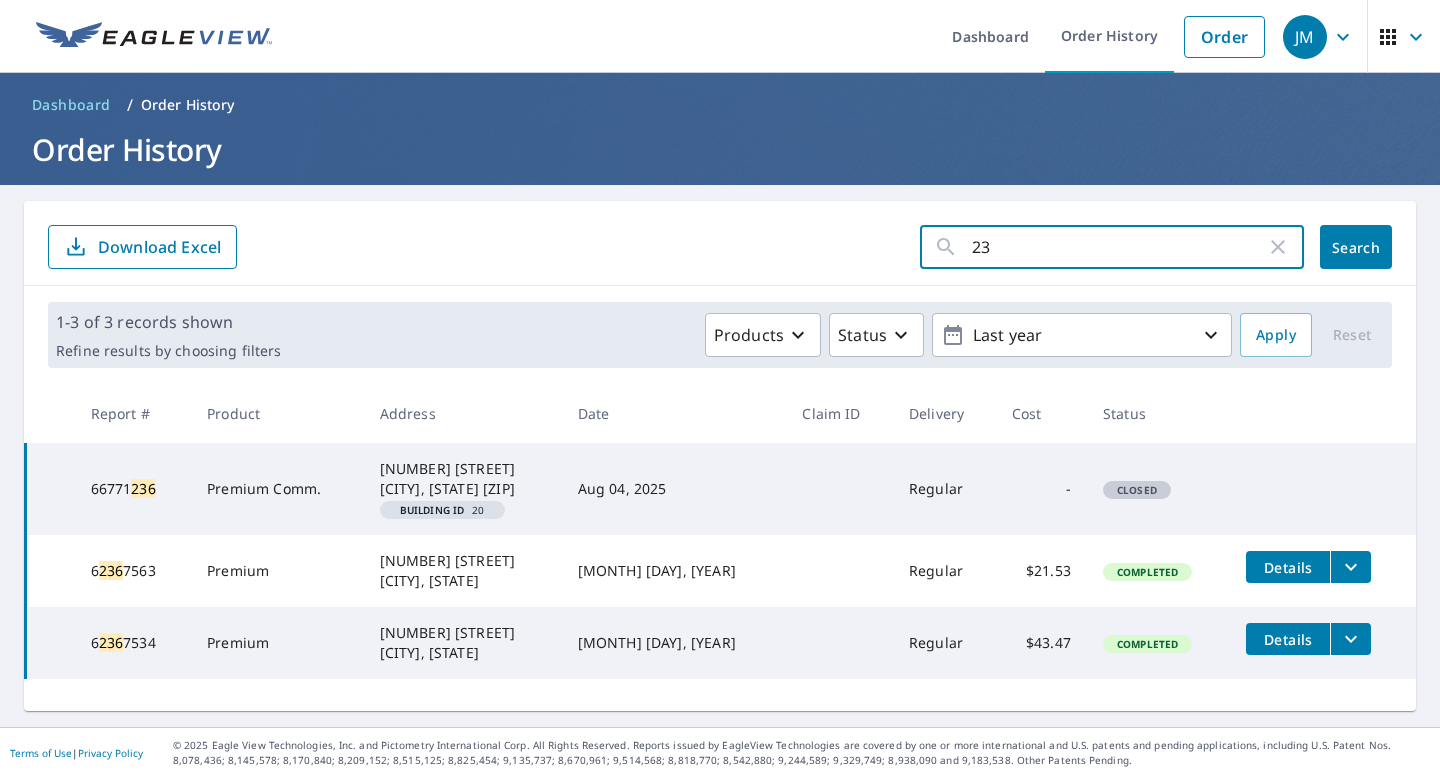 type on "239" 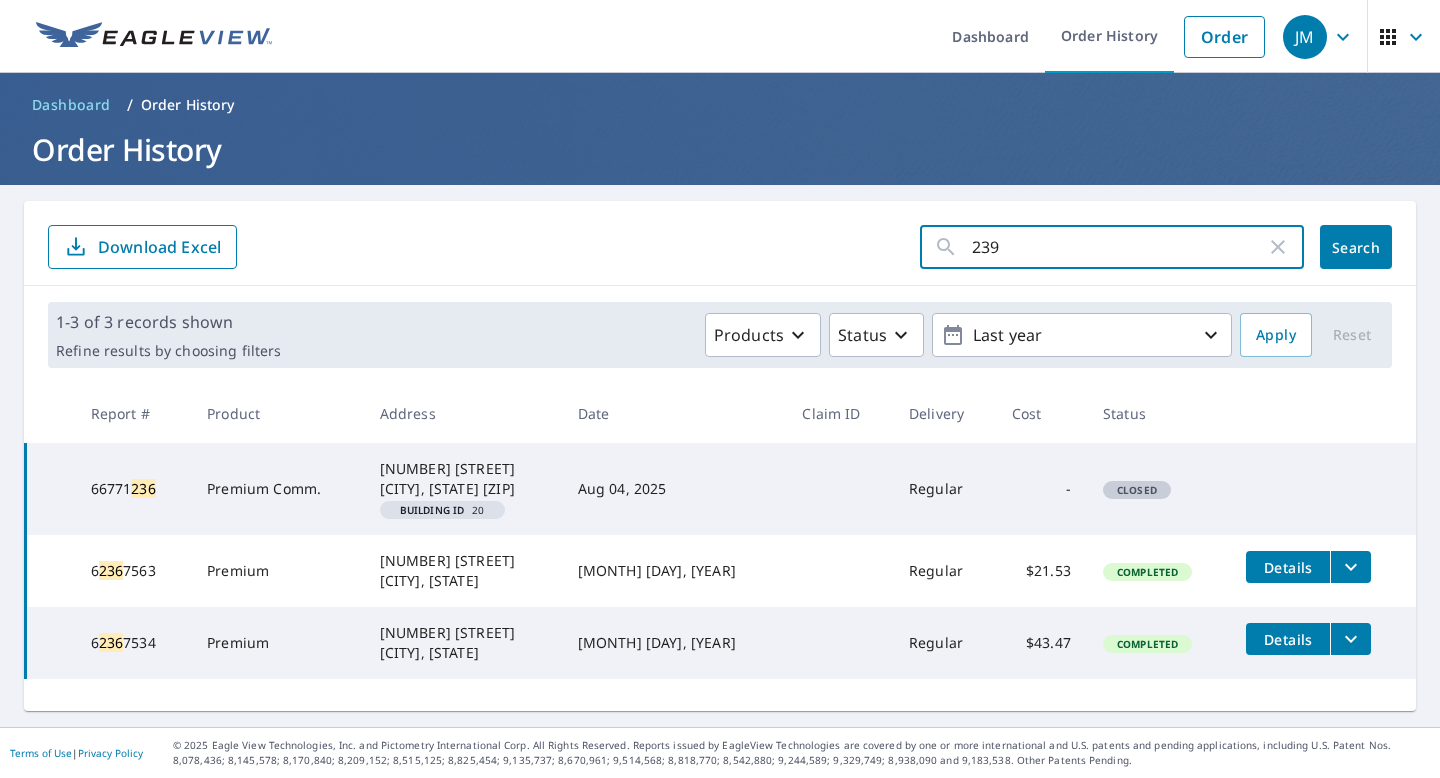 click on "Search" 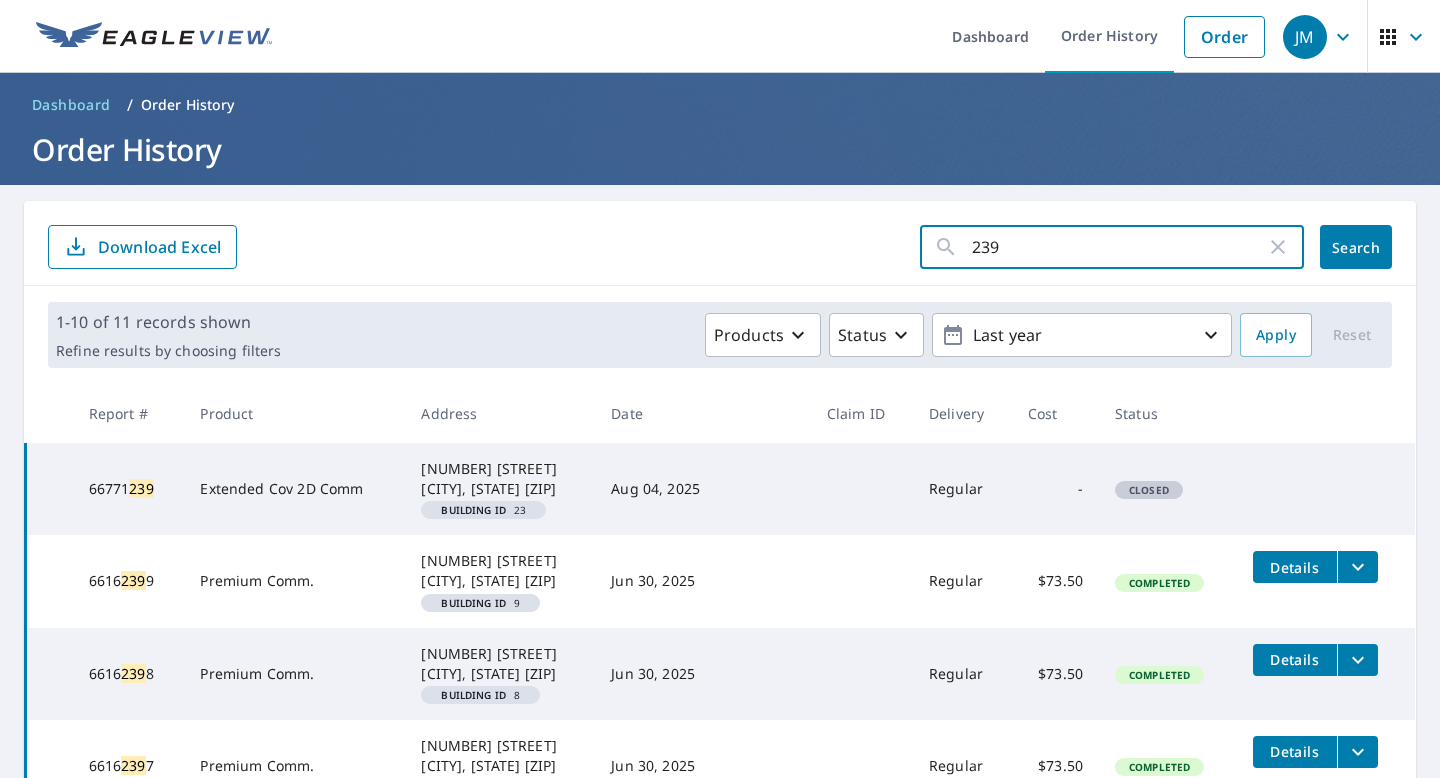 click on "239" at bounding box center (1119, 247) 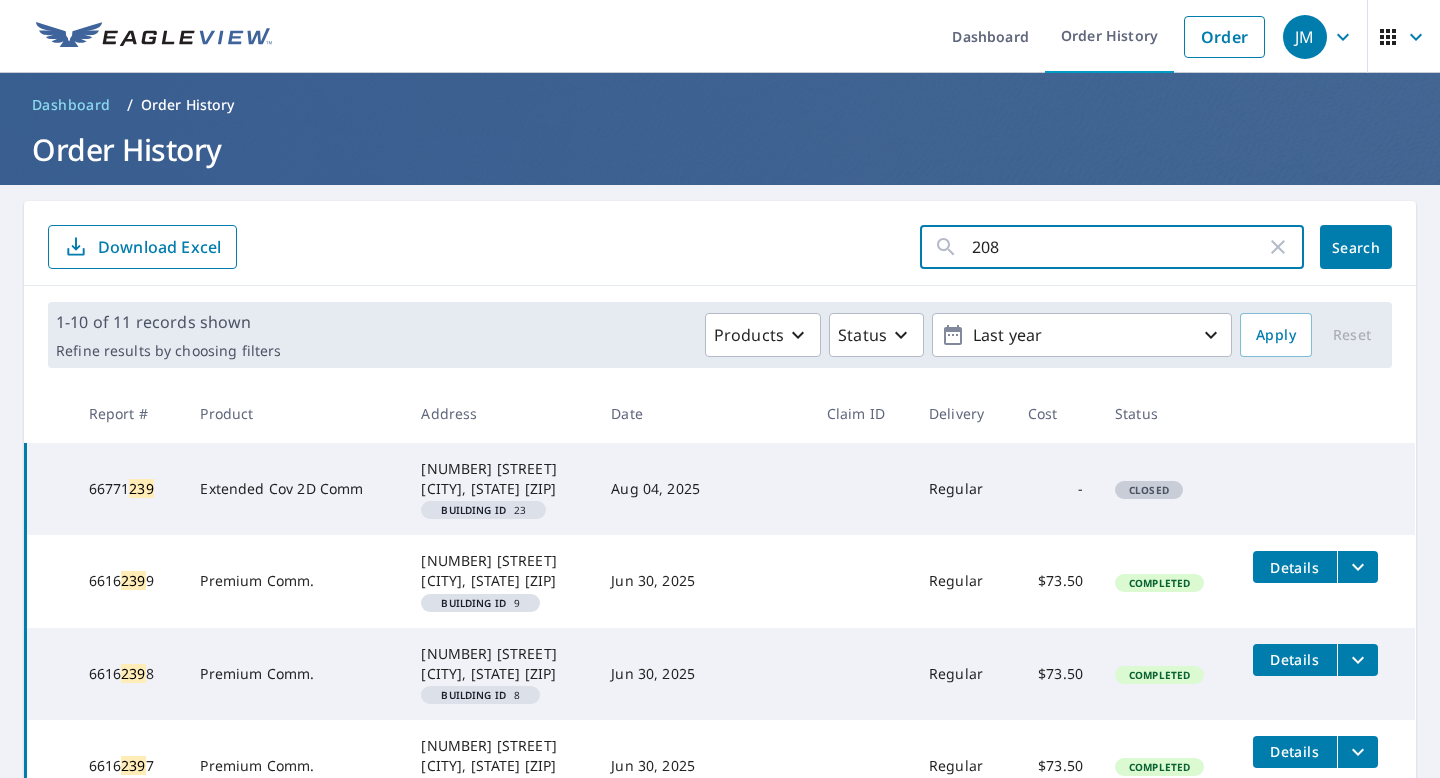 type on "2085" 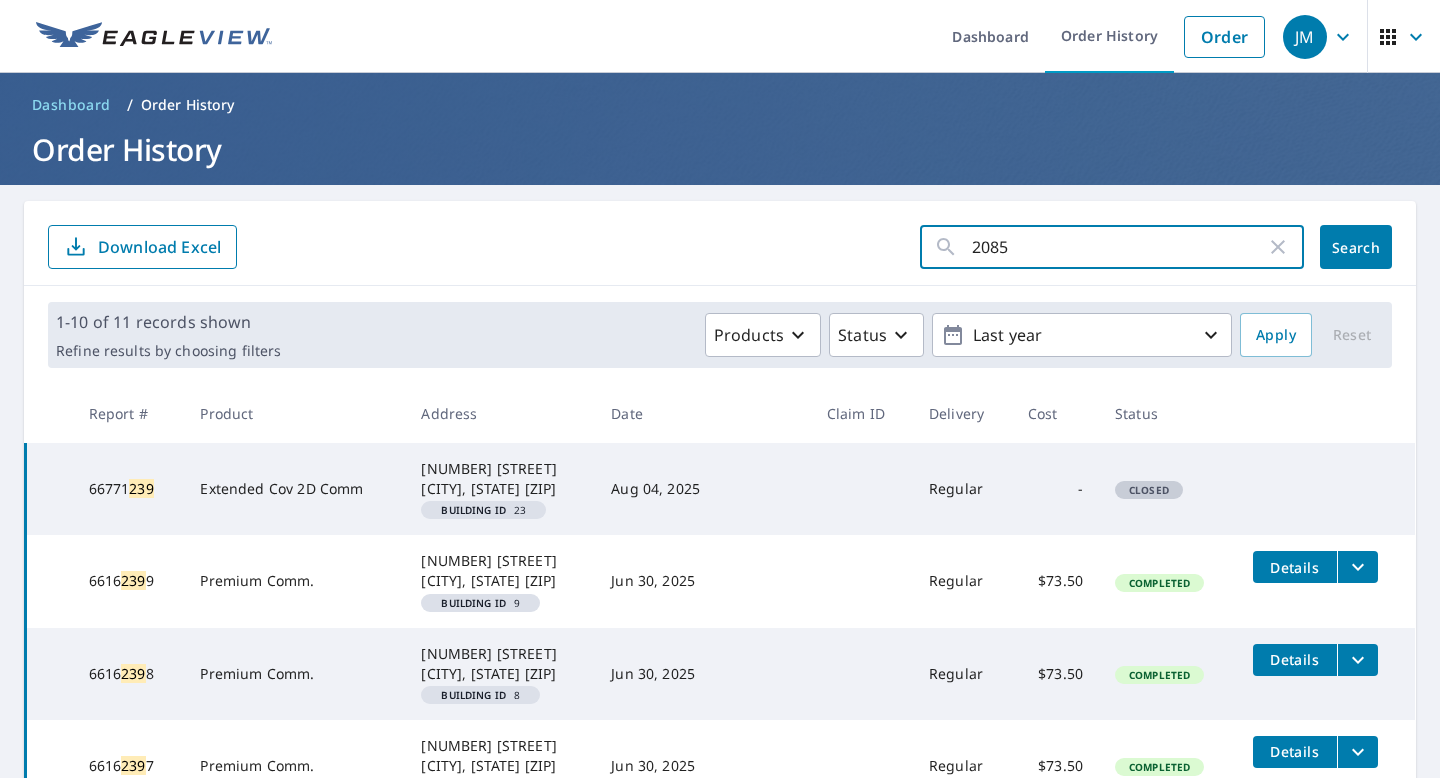 click on "Search" 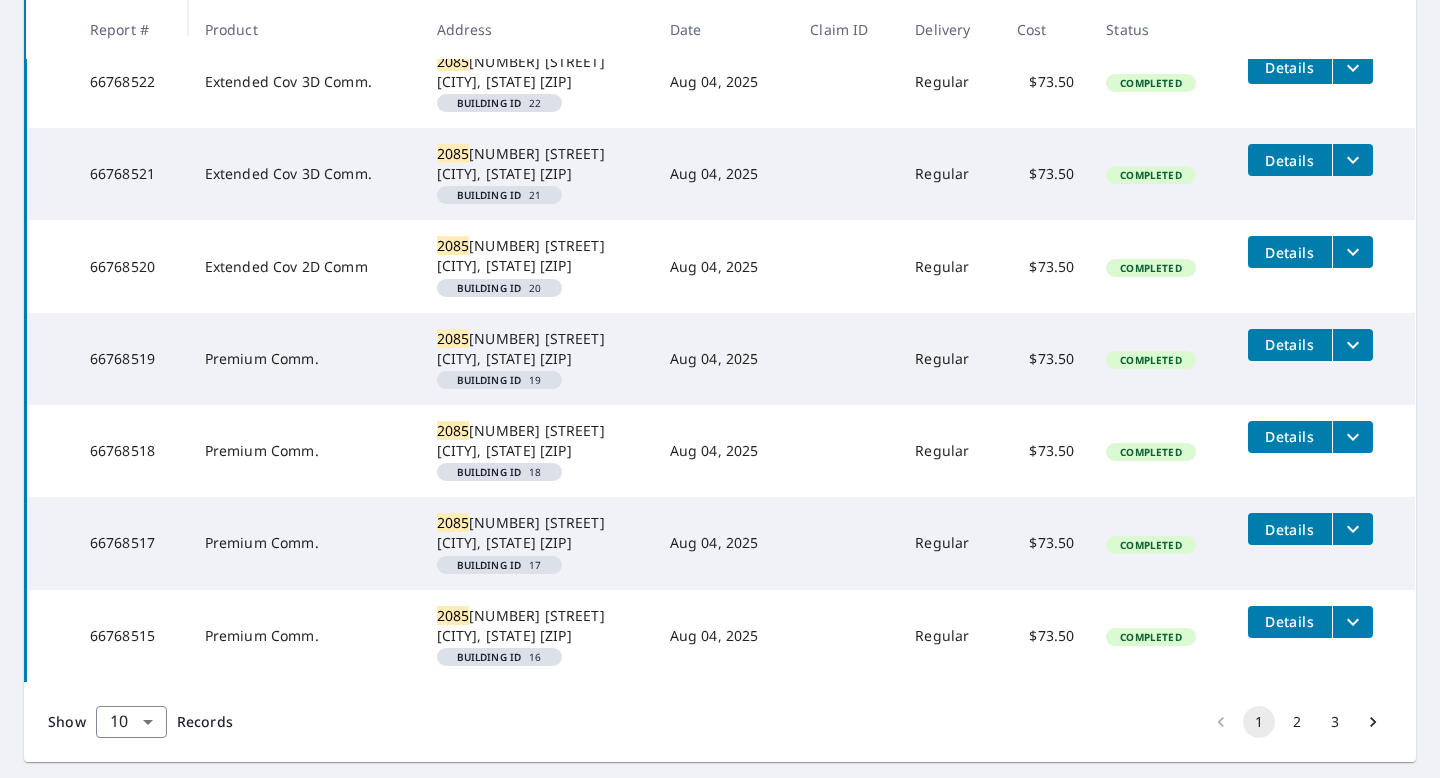 scroll, scrollTop: 735, scrollLeft: 0, axis: vertical 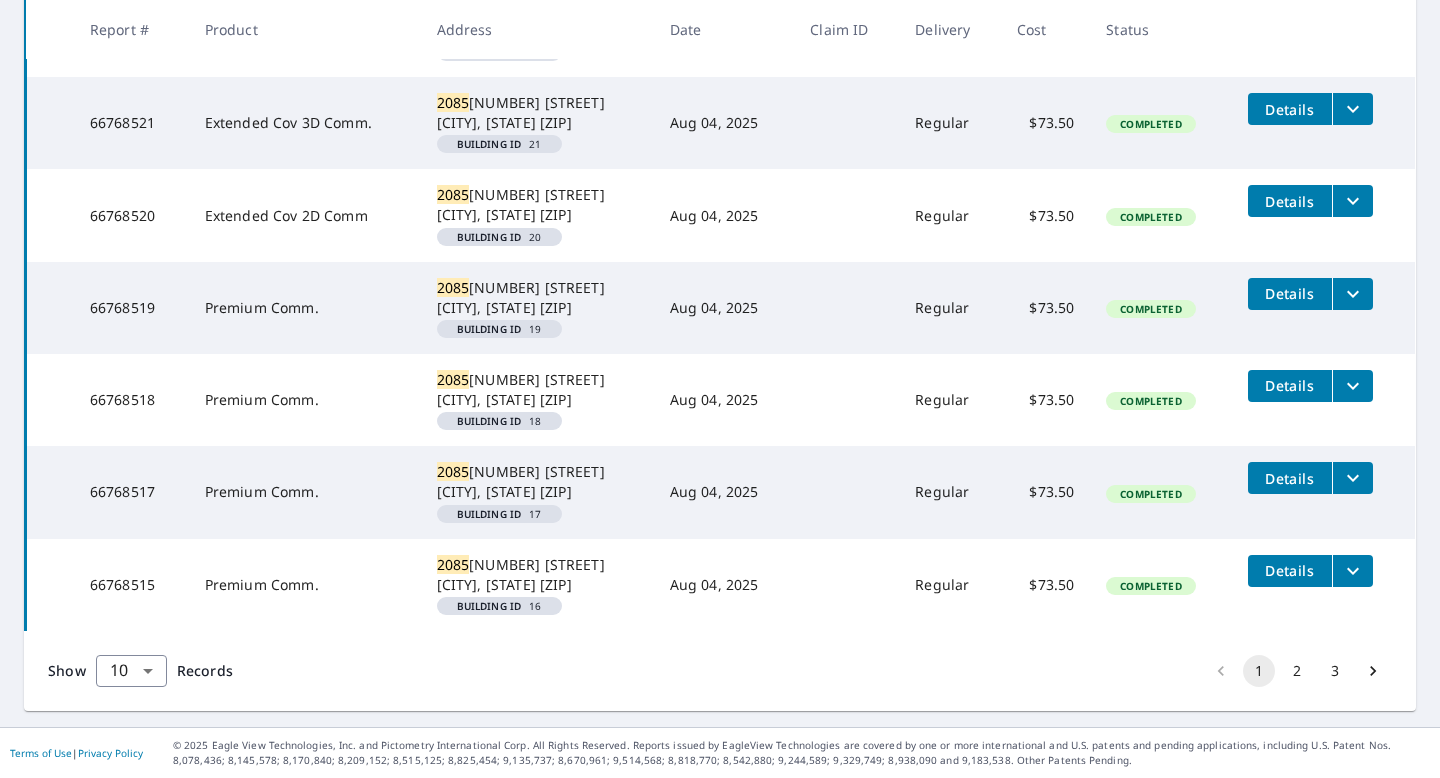 click on "2" at bounding box center [1297, 671] 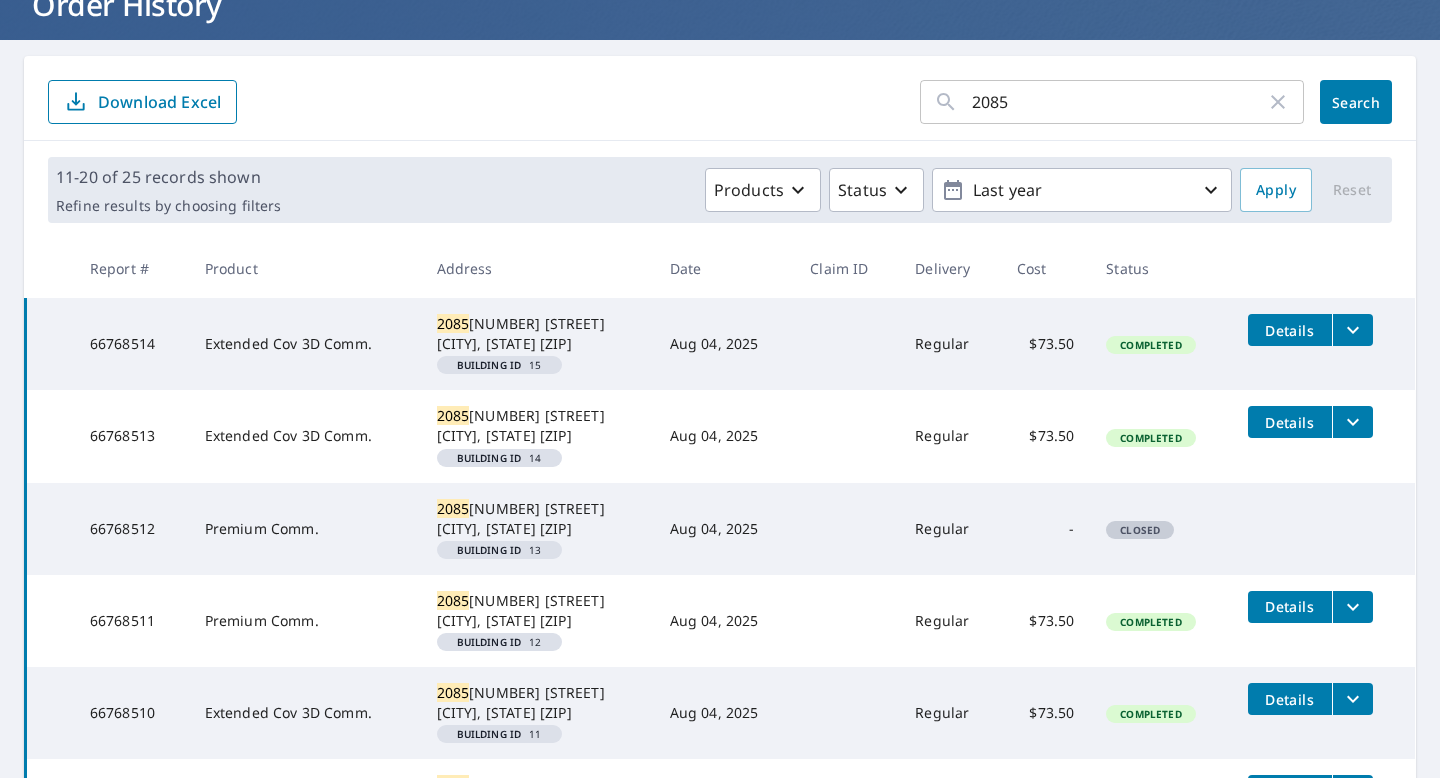 scroll, scrollTop: 151, scrollLeft: 0, axis: vertical 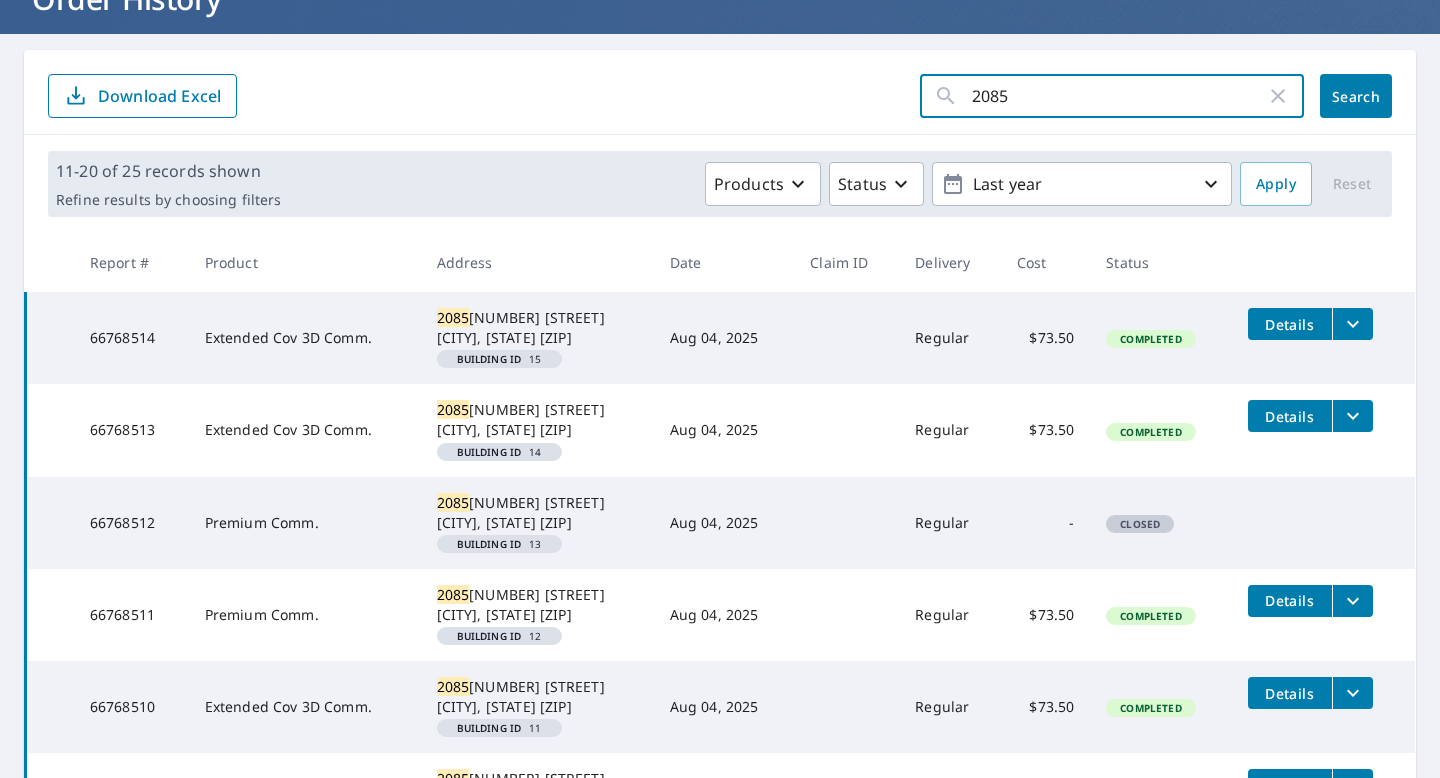 click on "2085" at bounding box center (1119, 96) 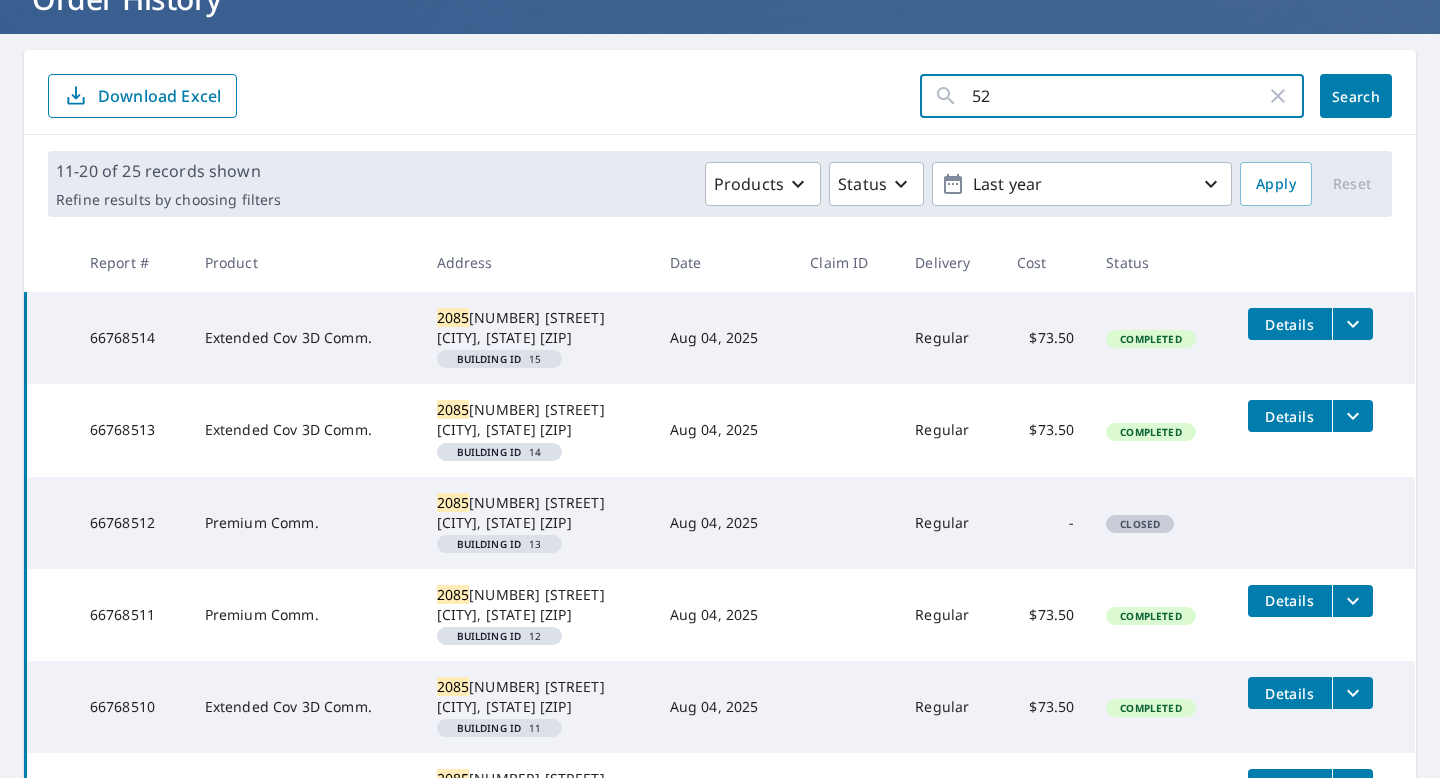 type on "525" 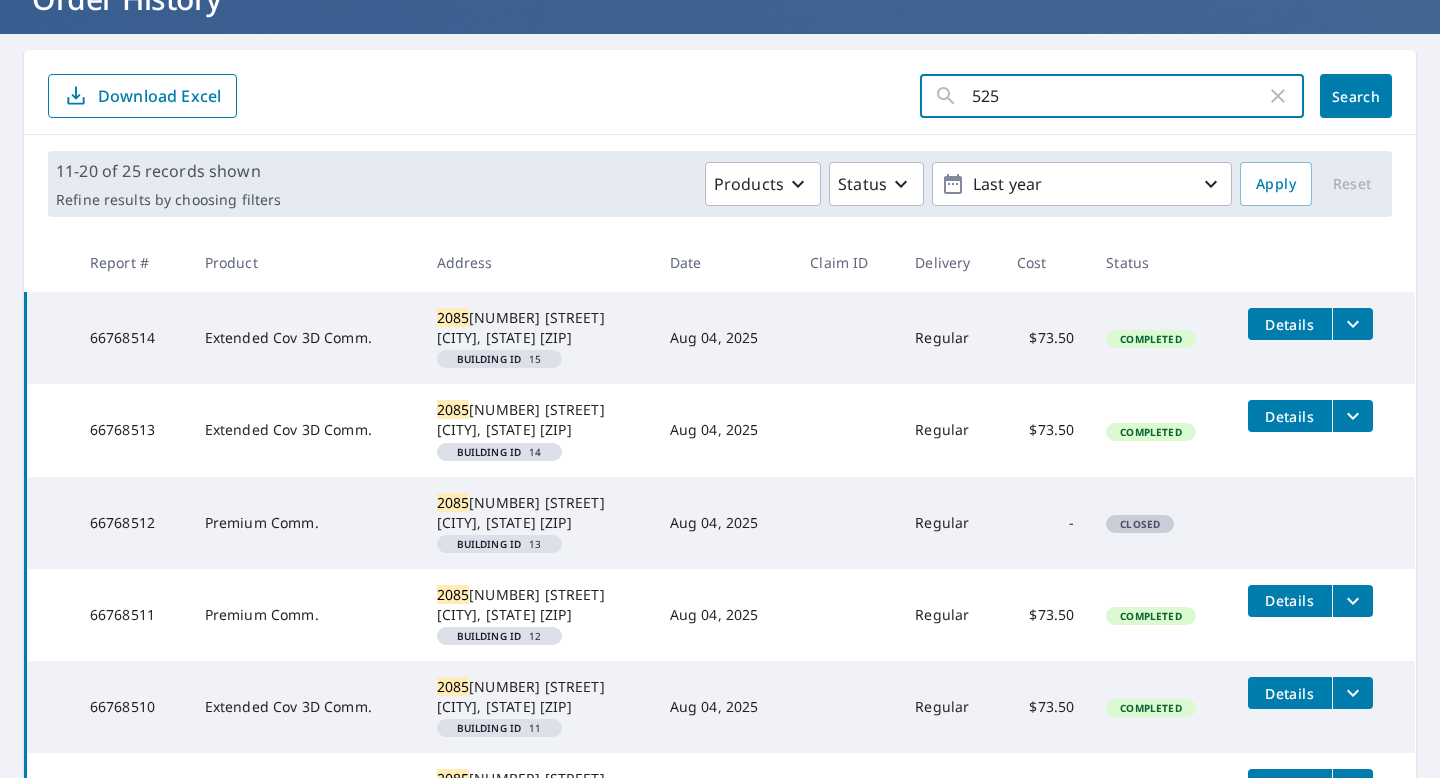 click on "Search" 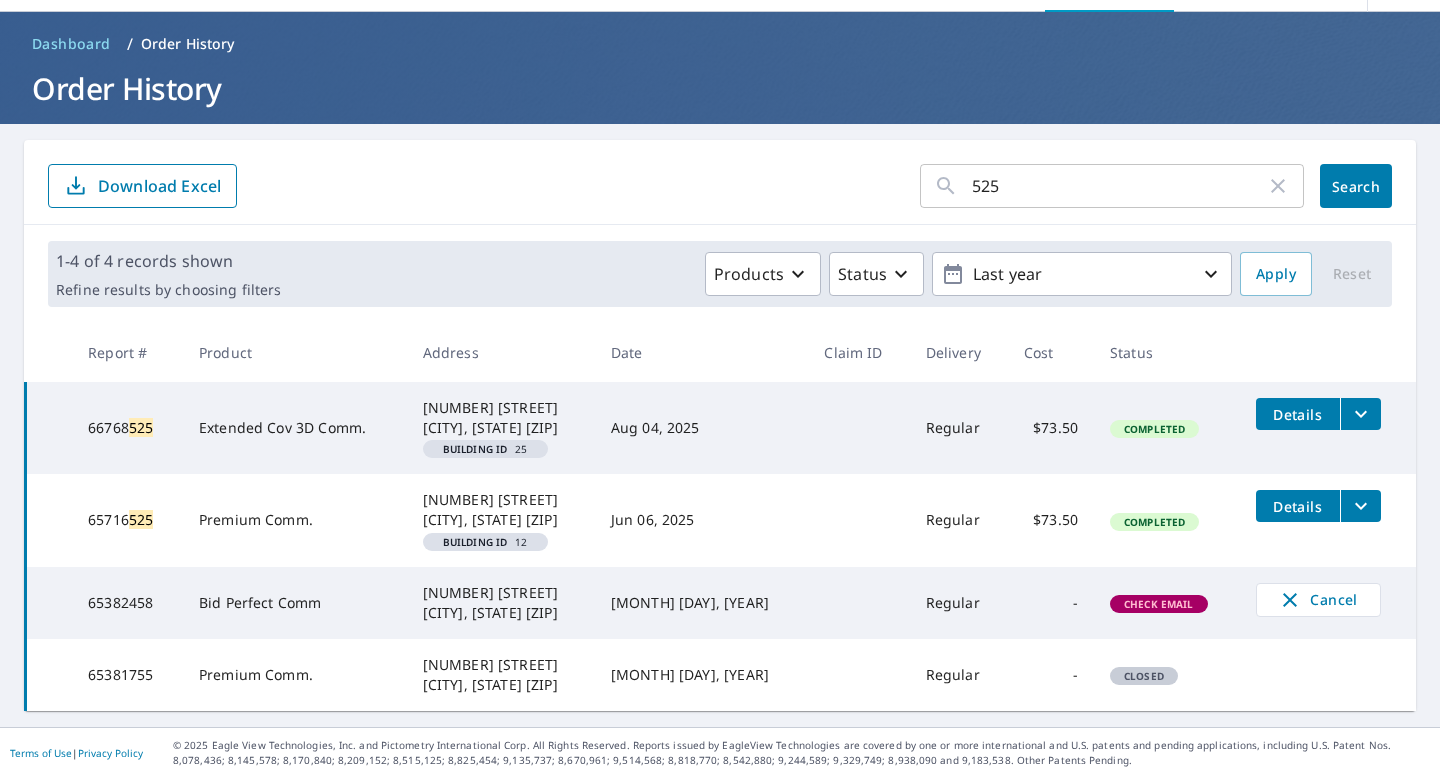 scroll, scrollTop: 61, scrollLeft: 0, axis: vertical 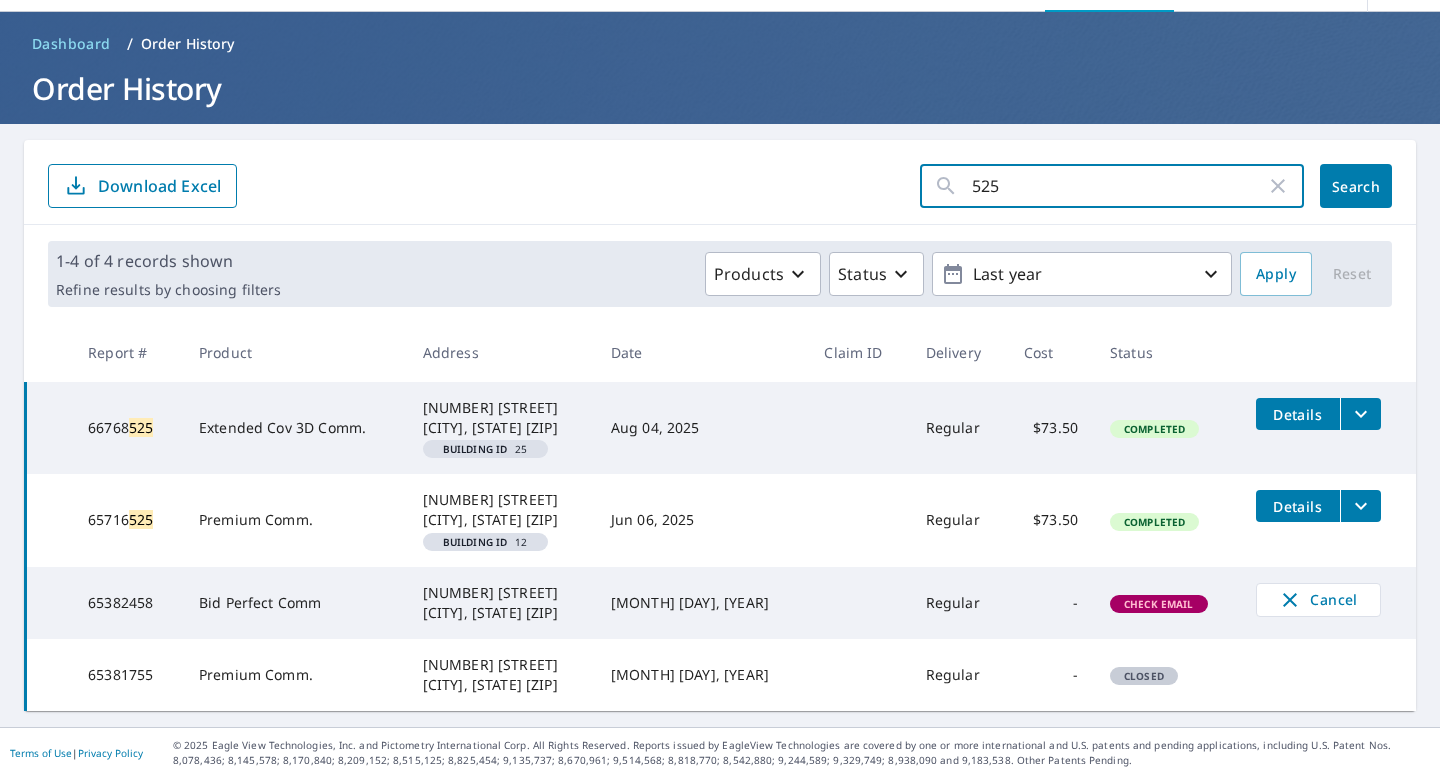 click on "525" at bounding box center [1119, 186] 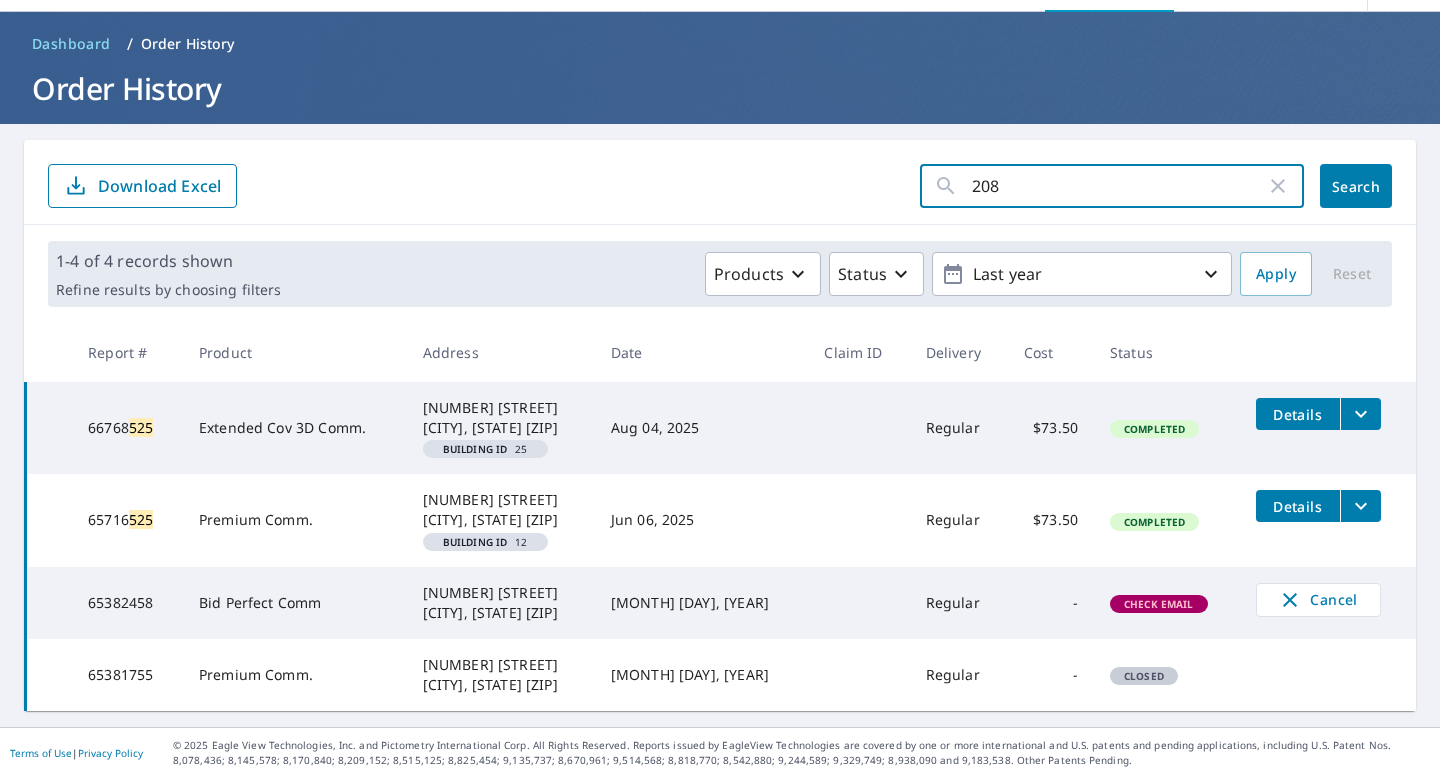 type on "2085" 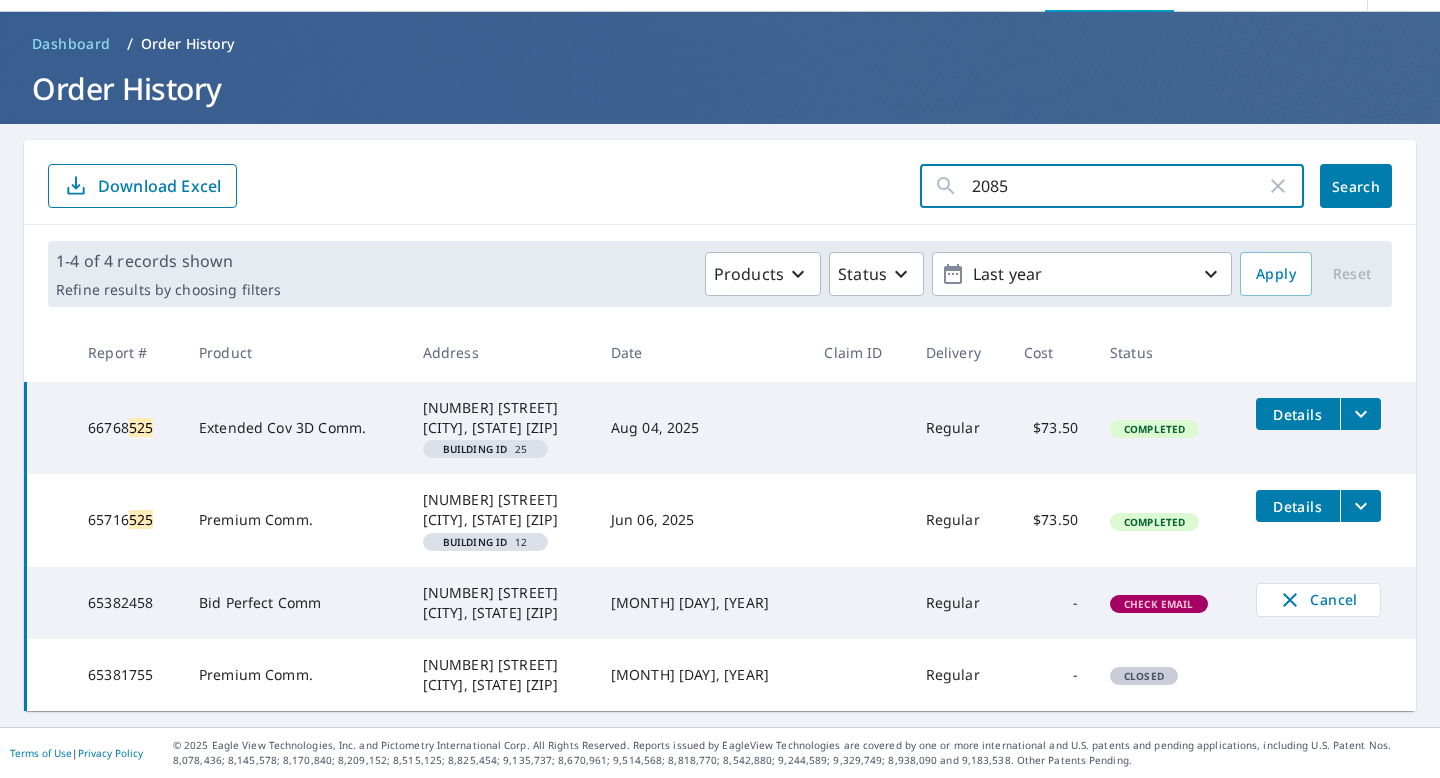 click on "Search" 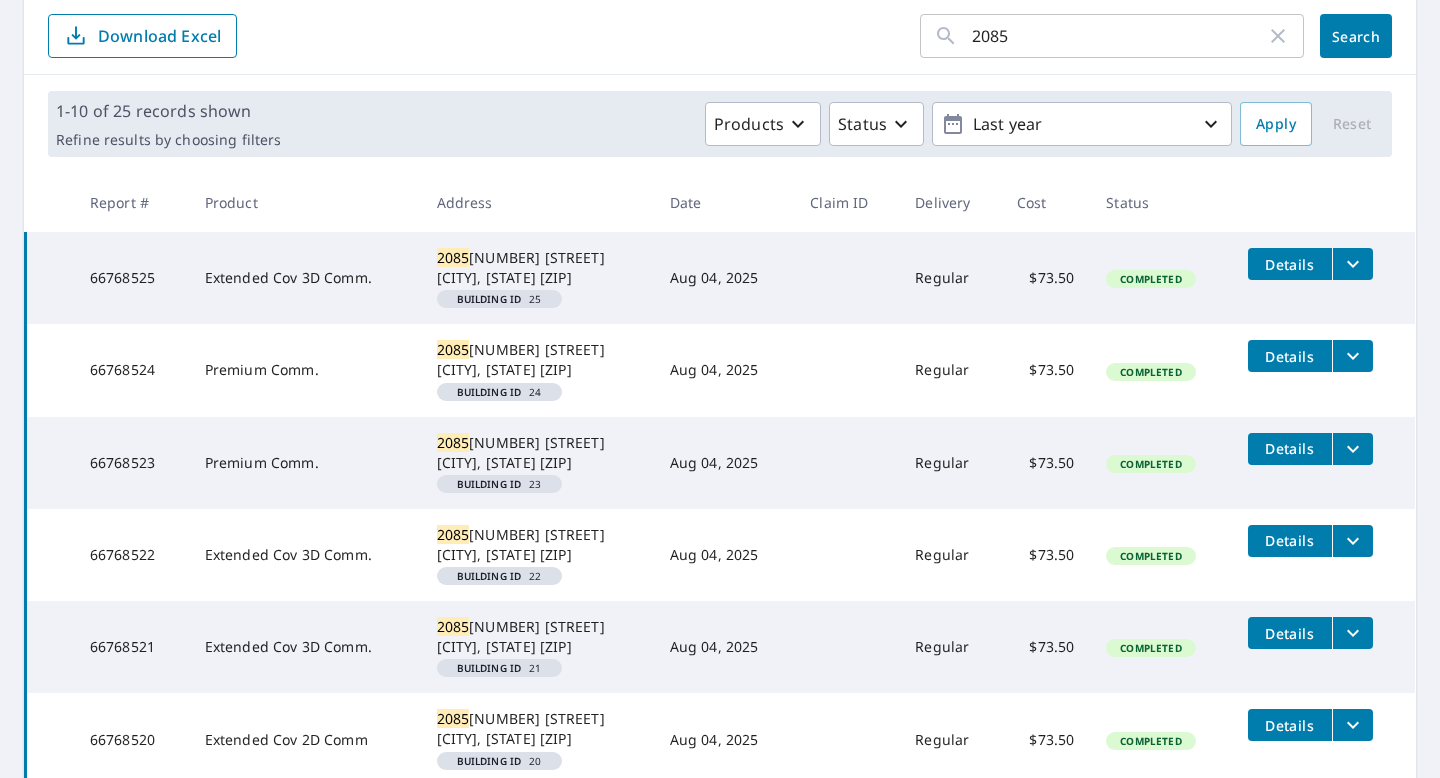 scroll, scrollTop: 219, scrollLeft: 0, axis: vertical 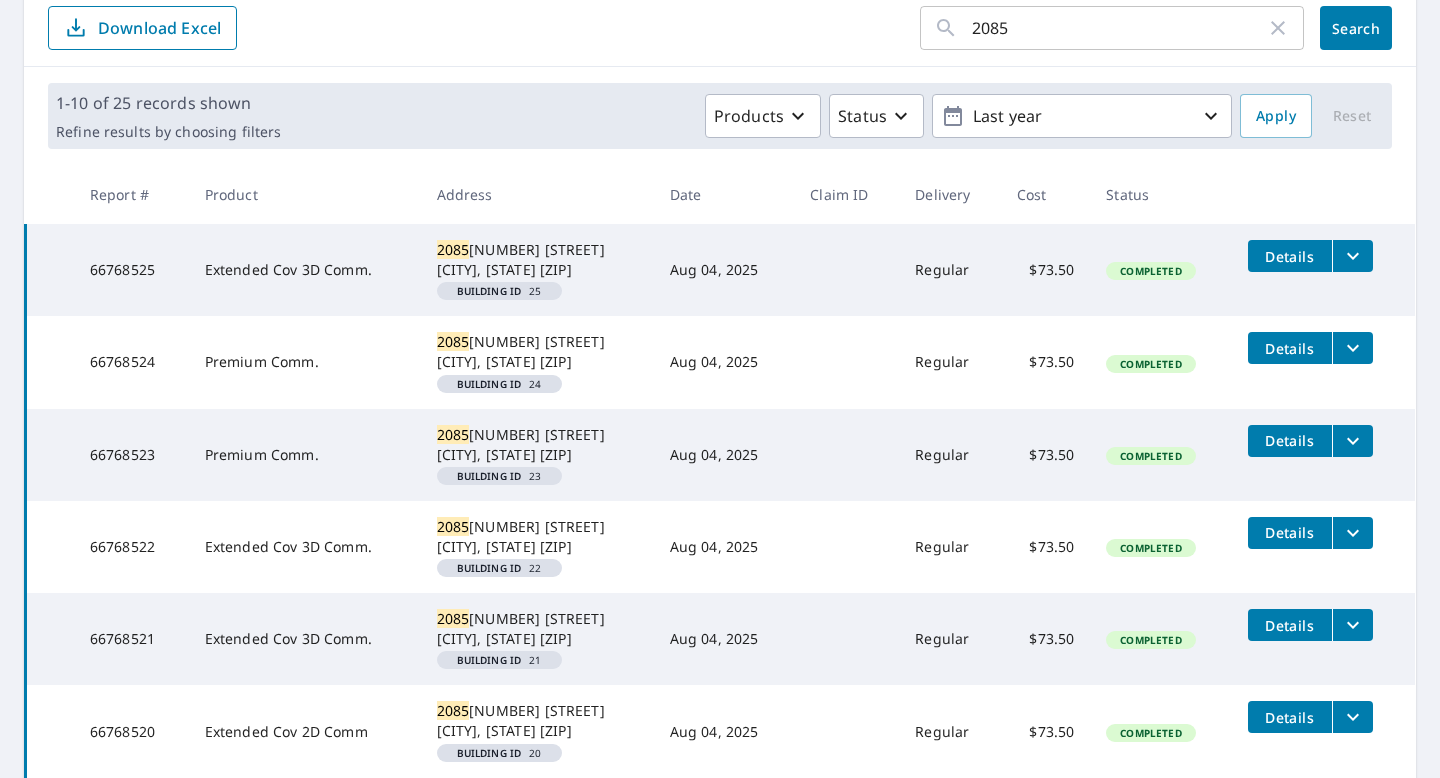 click on "Download Excel" at bounding box center (142, 28) 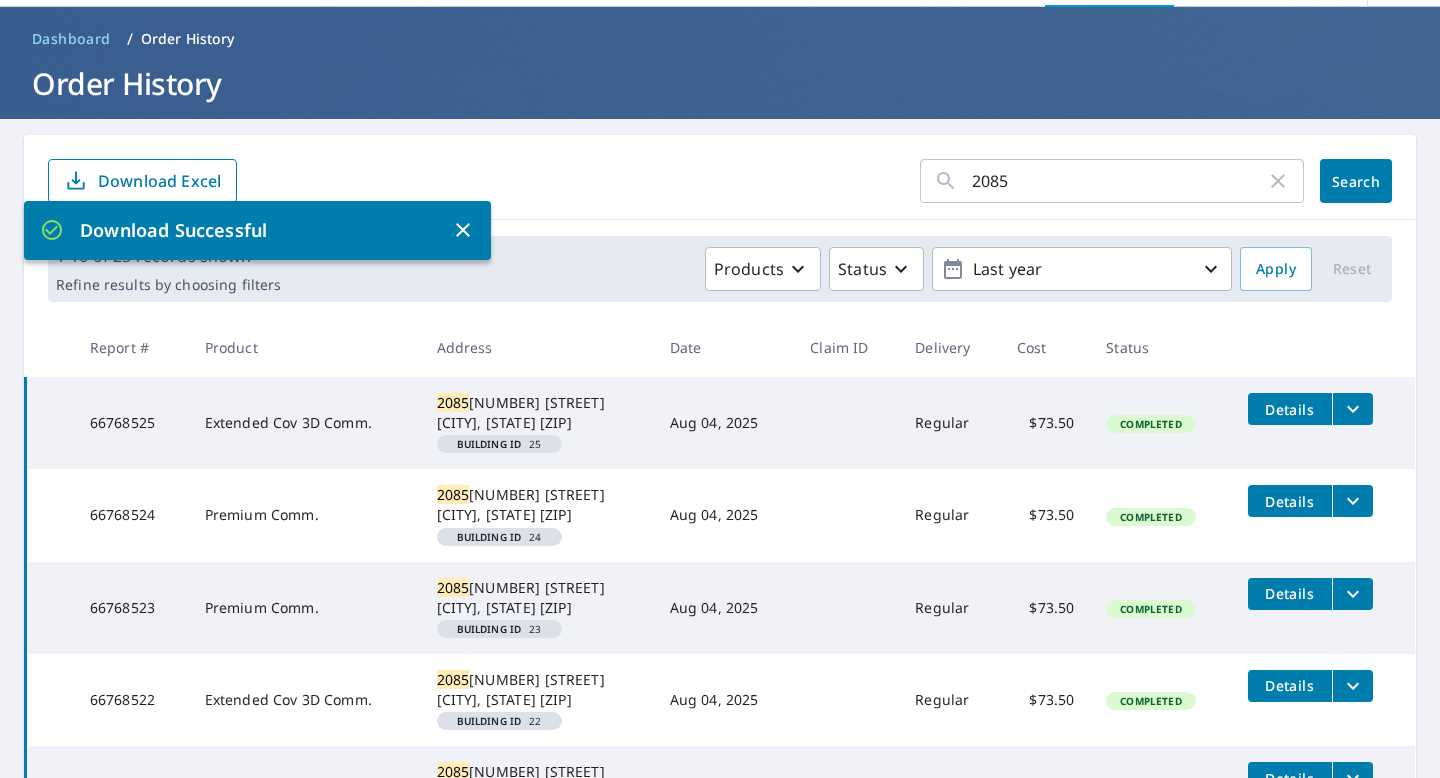 scroll, scrollTop: 37, scrollLeft: 0, axis: vertical 